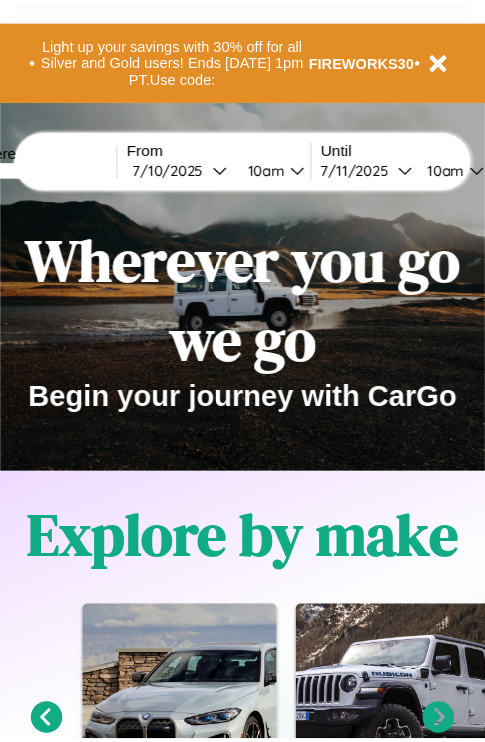 scroll, scrollTop: 0, scrollLeft: 0, axis: both 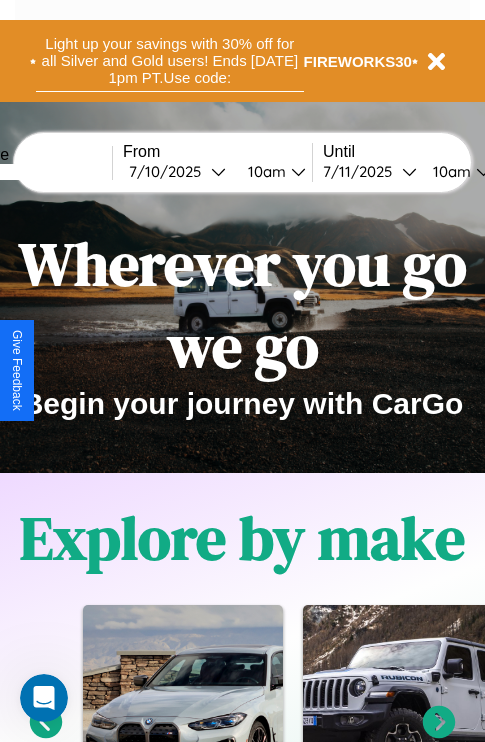 click on "Light up your savings with 30% off for all Silver and Gold users! Ends 8/1 at 1pm PT.  Use code:" at bounding box center [170, 61] 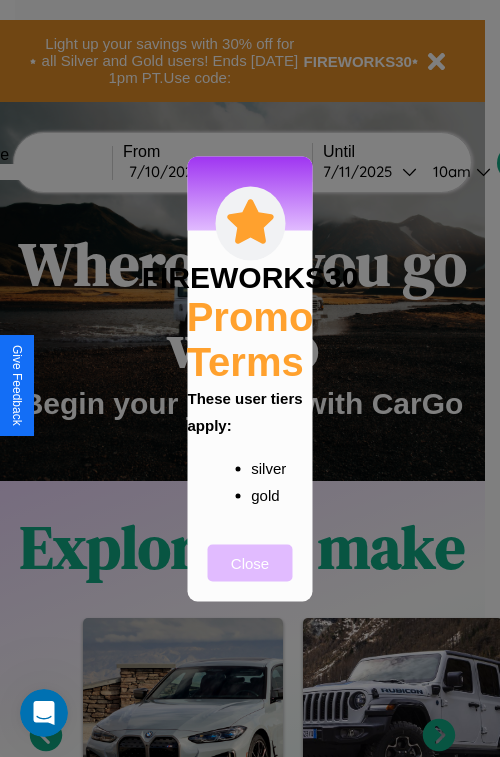 click on "Close" at bounding box center [250, 562] 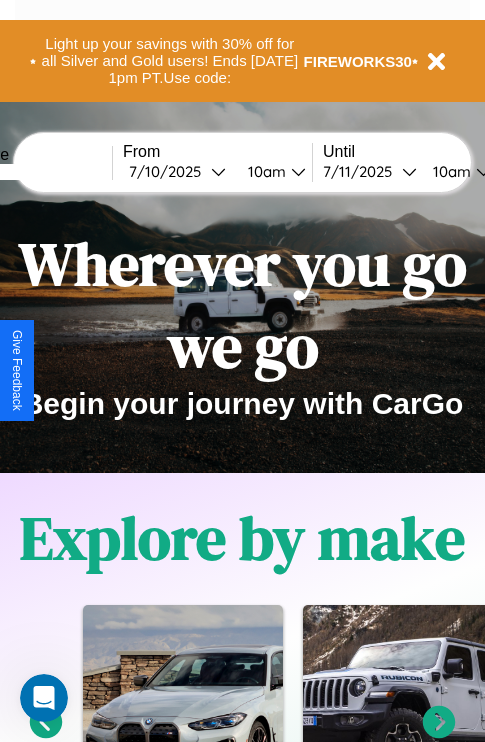 click at bounding box center (37, 172) 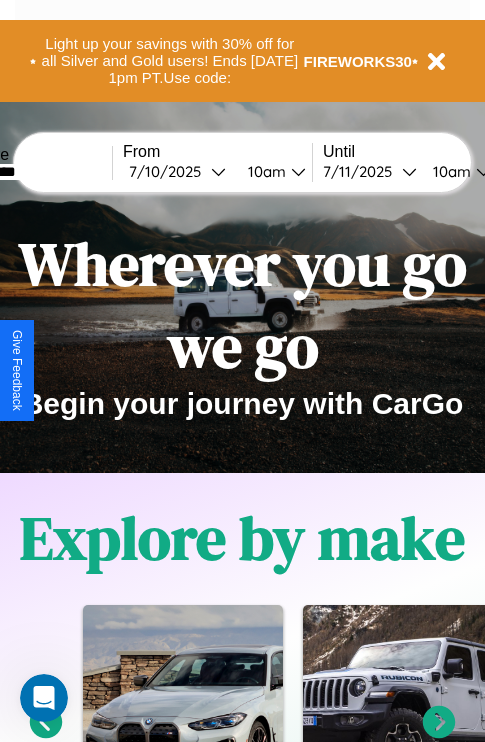 type on "*********" 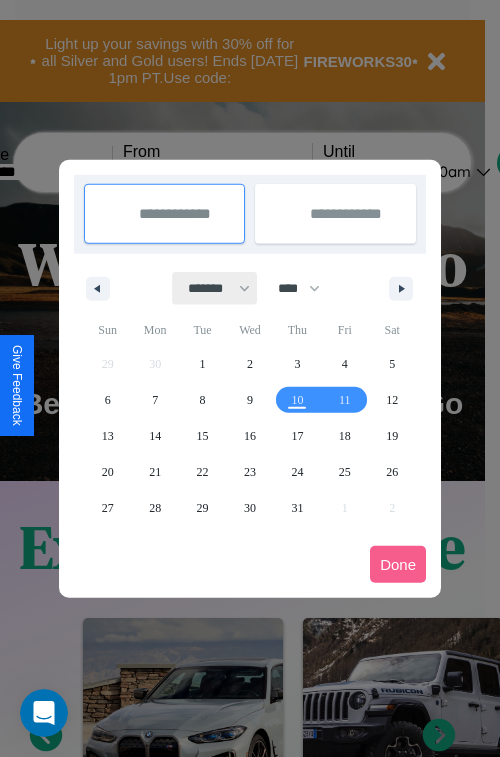 click on "******* ******** ***** ***** *** **** **** ****** ********* ******* ******** ********" at bounding box center (215, 288) 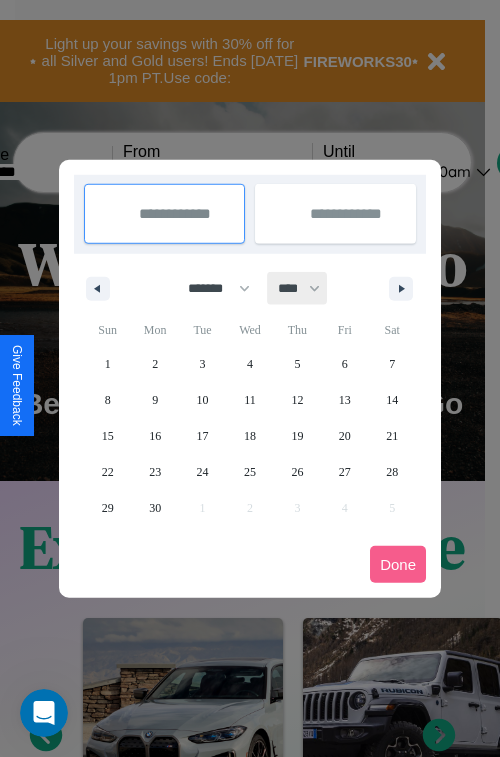 click on "**** **** **** **** **** **** **** **** **** **** **** **** **** **** **** **** **** **** **** **** **** **** **** **** **** **** **** **** **** **** **** **** **** **** **** **** **** **** **** **** **** **** **** **** **** **** **** **** **** **** **** **** **** **** **** **** **** **** **** **** **** **** **** **** **** **** **** **** **** **** **** **** **** **** **** **** **** **** **** **** **** **** **** **** **** **** **** **** **** **** **** **** **** **** **** **** **** **** **** **** **** **** **** **** **** **** **** **** **** **** **** **** **** **** **** **** **** **** **** **** ****" at bounding box center [298, 288] 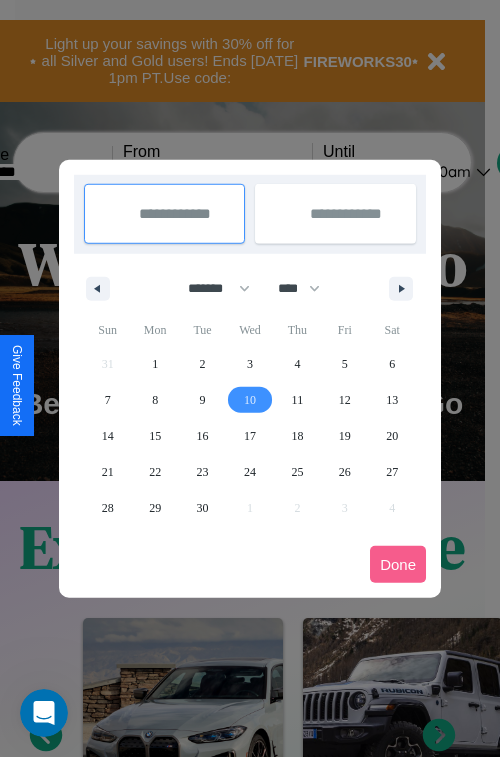 click on "10" at bounding box center [250, 400] 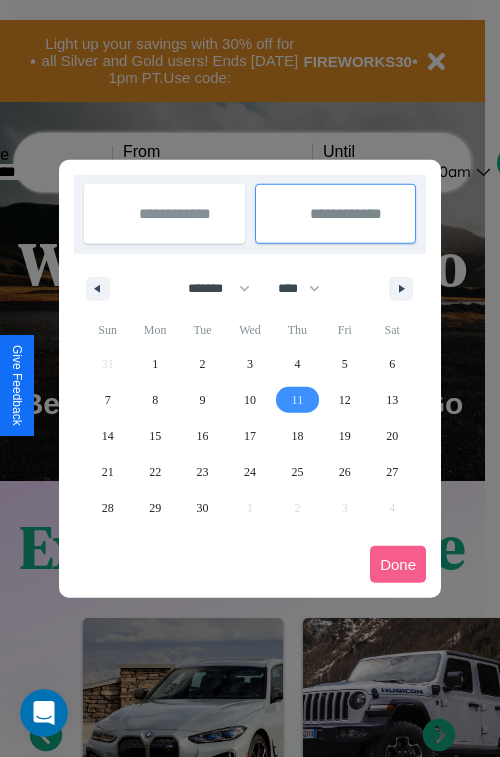 click on "11" at bounding box center (298, 400) 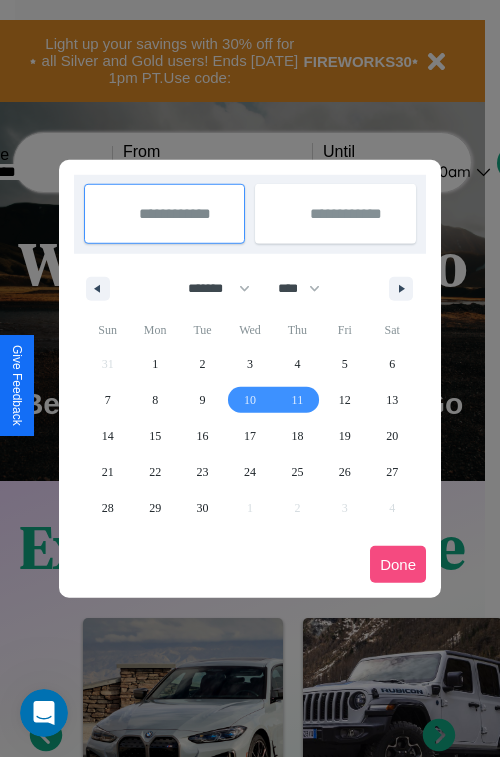 click on "Done" at bounding box center (398, 564) 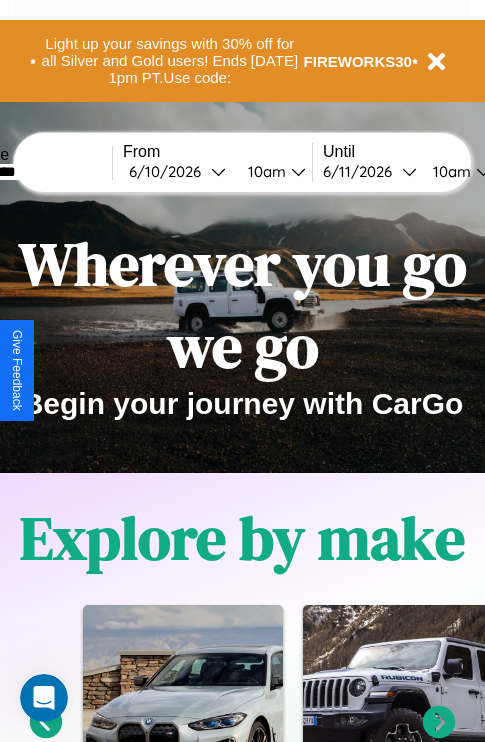 scroll, scrollTop: 0, scrollLeft: 73, axis: horizontal 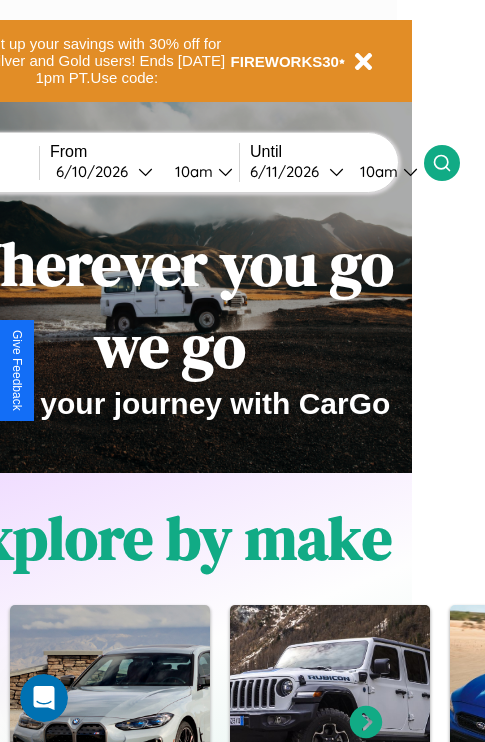 click 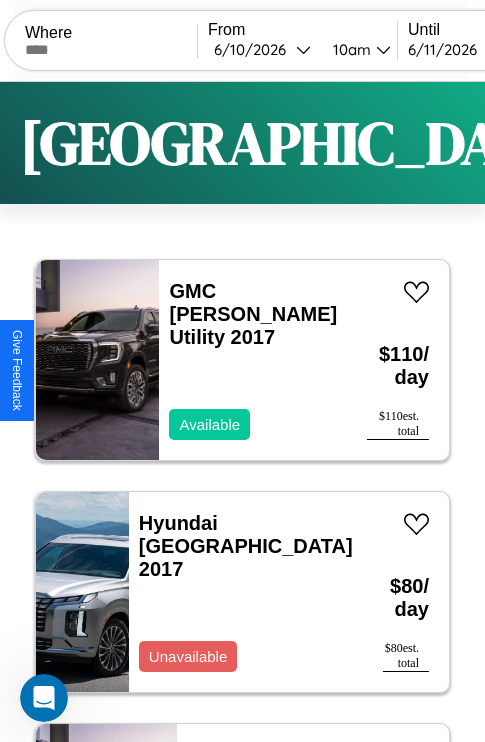 scroll, scrollTop: 79, scrollLeft: 0, axis: vertical 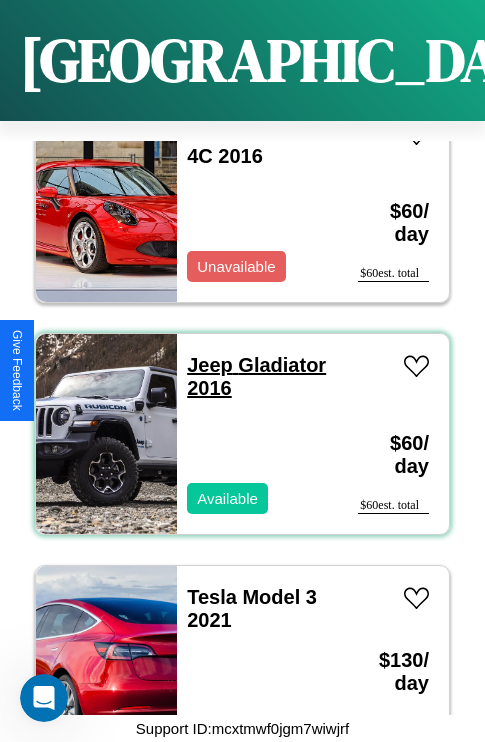 click on "Jeep   Gladiator   2016" at bounding box center [256, 376] 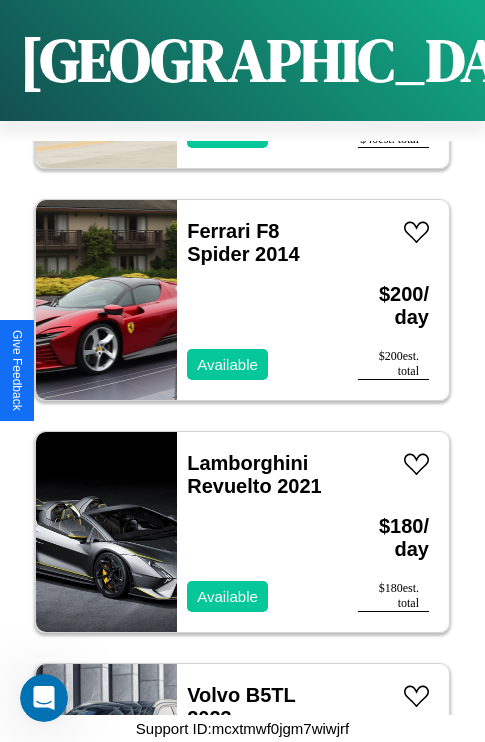 scroll, scrollTop: 13531, scrollLeft: 0, axis: vertical 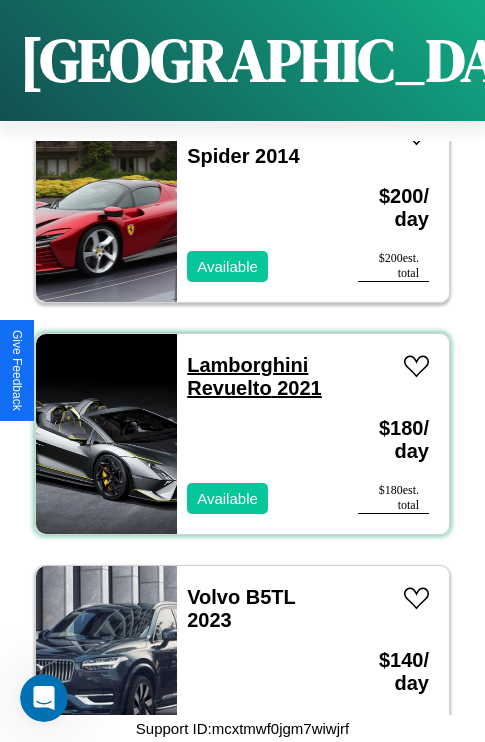 click on "Lamborghini   Revuelto   2021" at bounding box center (254, 376) 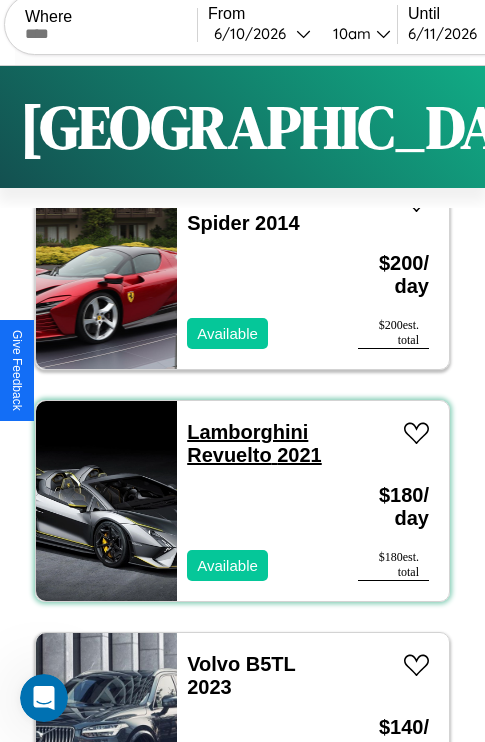 scroll, scrollTop: 0, scrollLeft: 0, axis: both 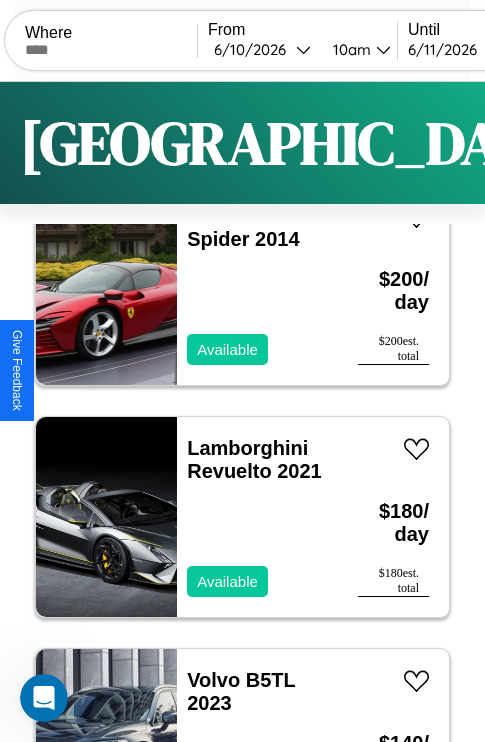 click on "Filters" at bounding box center (640, 143) 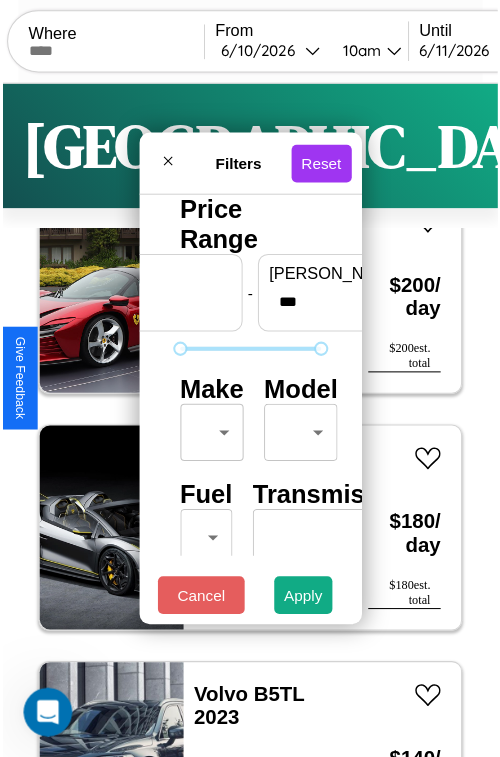 scroll, scrollTop: 59, scrollLeft: 0, axis: vertical 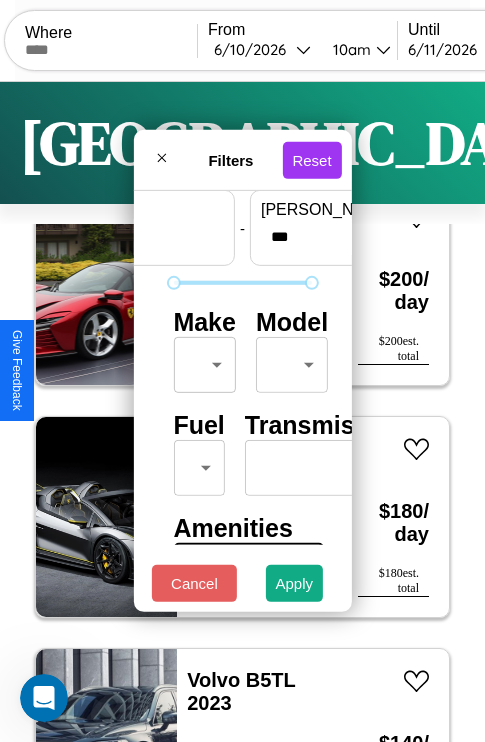 click on "CarGo Where From 6 / 10 / 2026 10am Until 6 / 11 / 2026 10am Become a Host Login Sign Up San Diego Filters 131  cars in this area These cars can be picked up in this city. GMC   Jimmy Utility   2017 Available $ 110  / day $ 110  est. total Hyundai   Veracruz   2017 Unavailable $ 80  / day $ 80  est. total GMC   S6   2018 Available $ 50  / day $ 50  est. total Aston Martin   Vanquish Zagato   2017 Available $ 110  / day $ 110  est. total Honda   FIREBLADE   2021 Available $ 150  / day $ 150  est. total Ford   LLS9000   2014 Available $ 110  / day $ 110  est. total Maserati   MC20   2021 Available $ 50  / day $ 50  est. total Volvo   CACL   2014 Available $ 110  / day $ 110  est. total Alfa Romeo   4C   2019 Available $ 160  / day $ 160  est. total Subaru   Standard   2022 Unavailable $ 180  / day $ 180  est. total Lincoln   Mark LT   2014 Available $ 130  / day $ 130  est. total Lincoln   Nautilus   2016 Available $ 80  / day $ 80  est. total Jeep   Wagoneer S   2018 Available $ 180  / day $ 180  est. total" at bounding box center [242, 412] 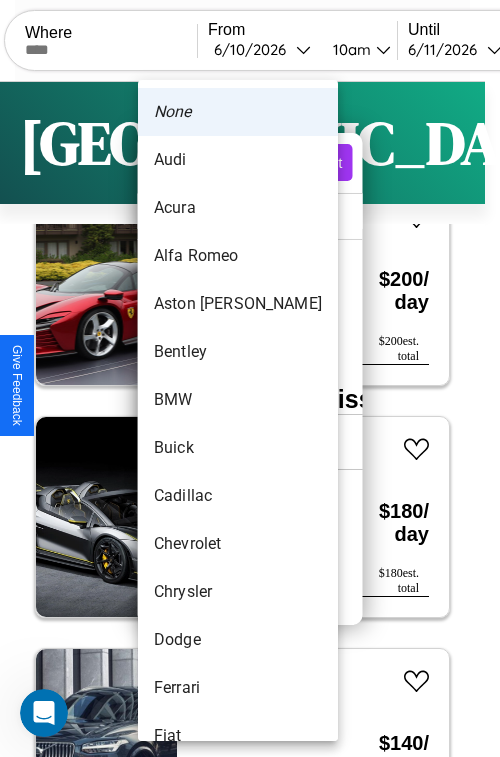 click on "Alfa Romeo" at bounding box center [238, 256] 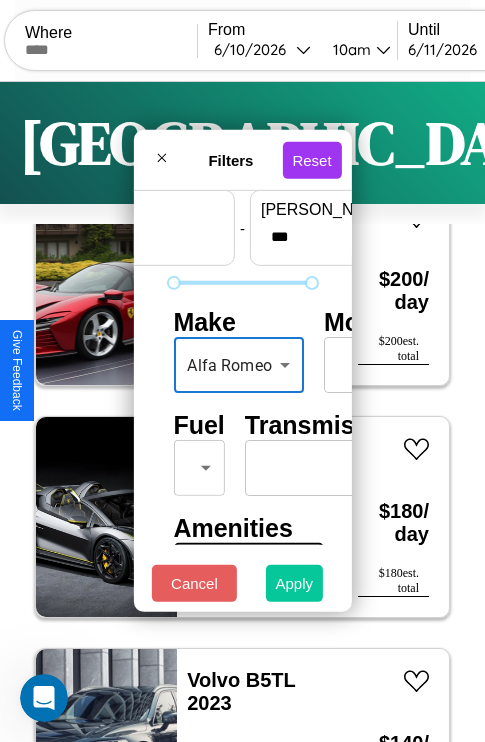 click on "Apply" at bounding box center [295, 583] 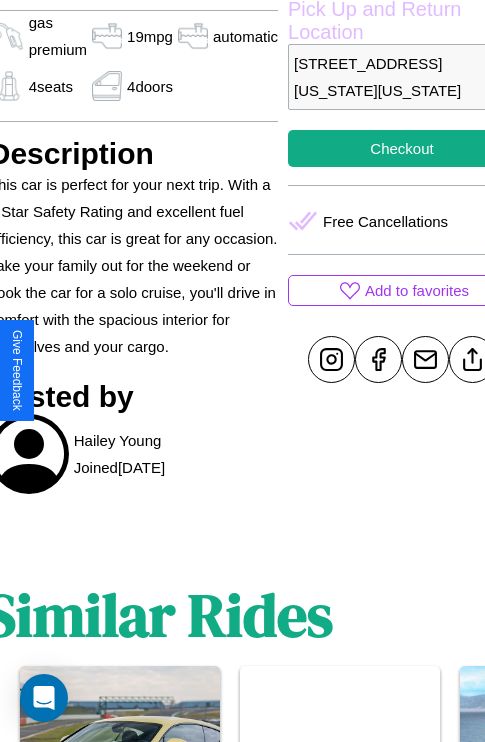 scroll, scrollTop: 615, scrollLeft: 87, axis: both 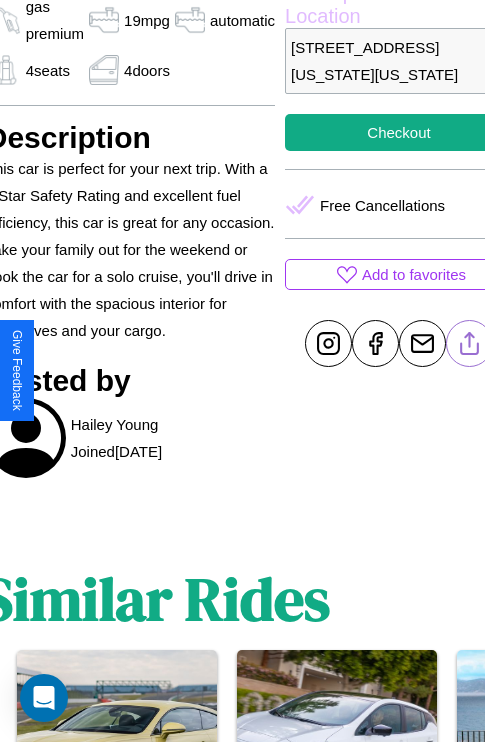 click 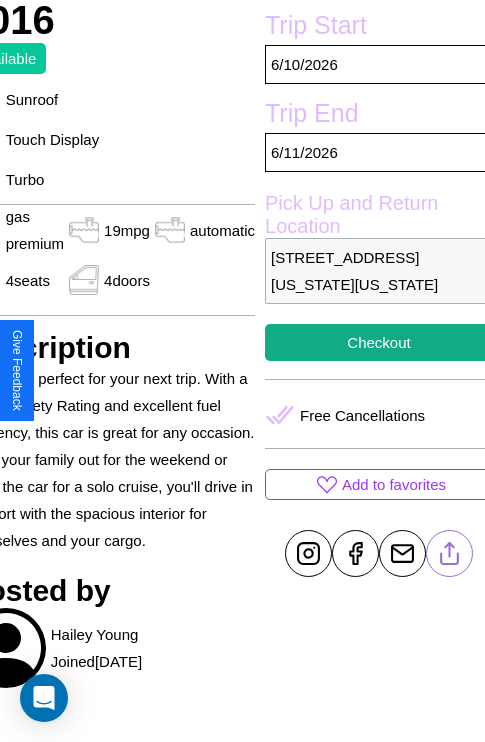 scroll, scrollTop: 404, scrollLeft: 107, axis: both 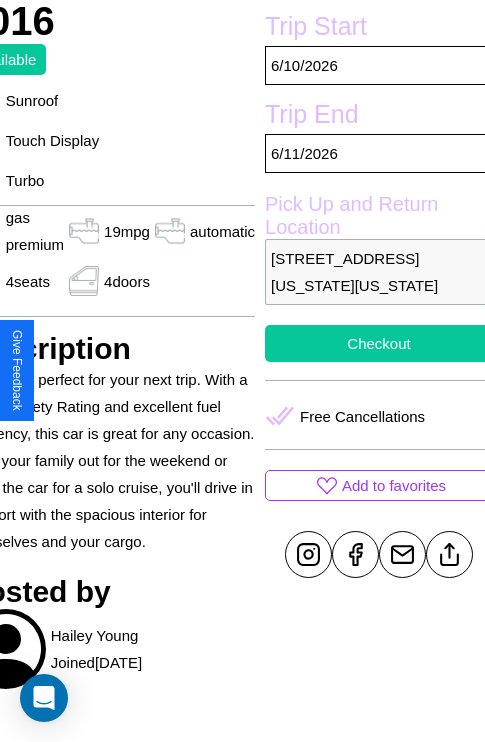 click on "Checkout" at bounding box center (379, 343) 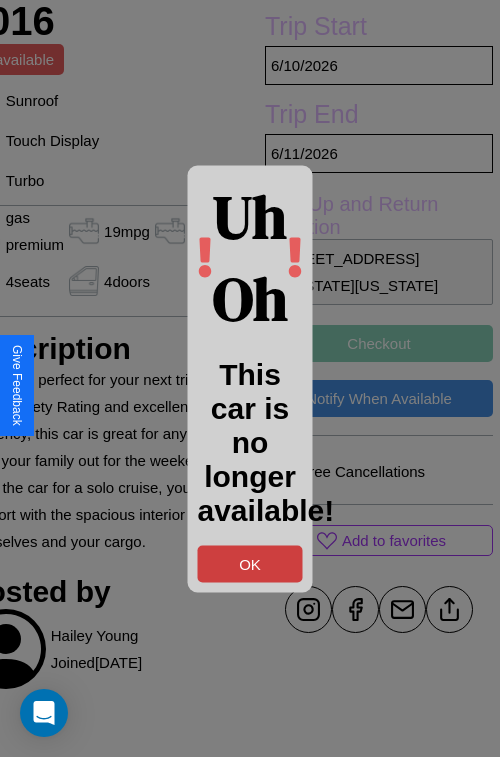 click on "OK" at bounding box center (250, 563) 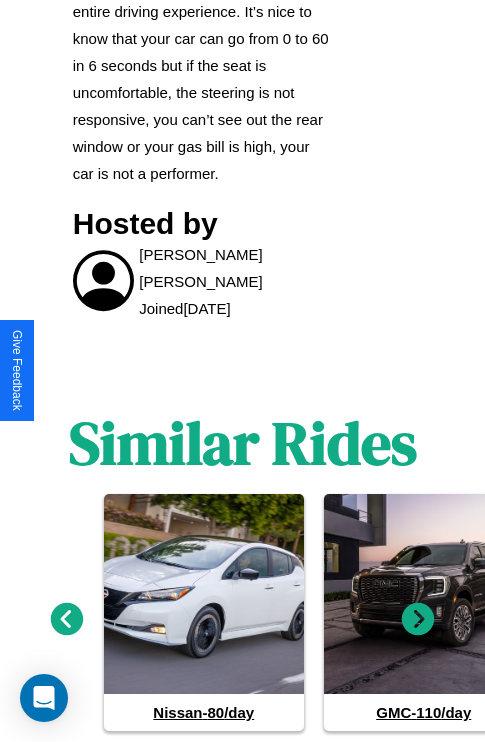 scroll, scrollTop: 1104, scrollLeft: 0, axis: vertical 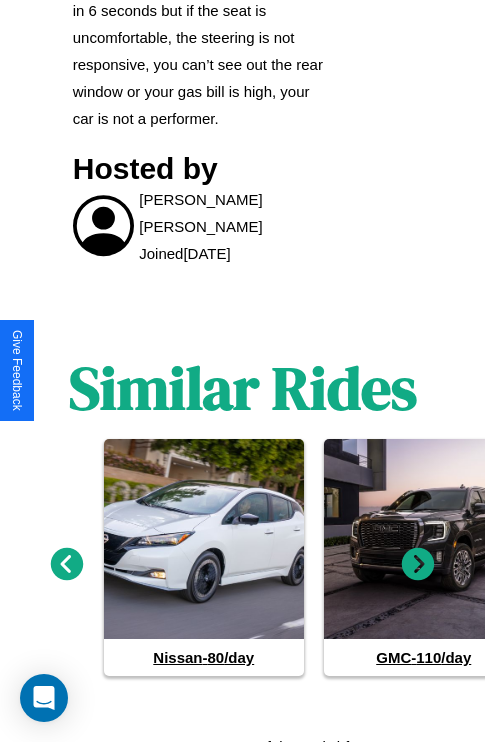 click 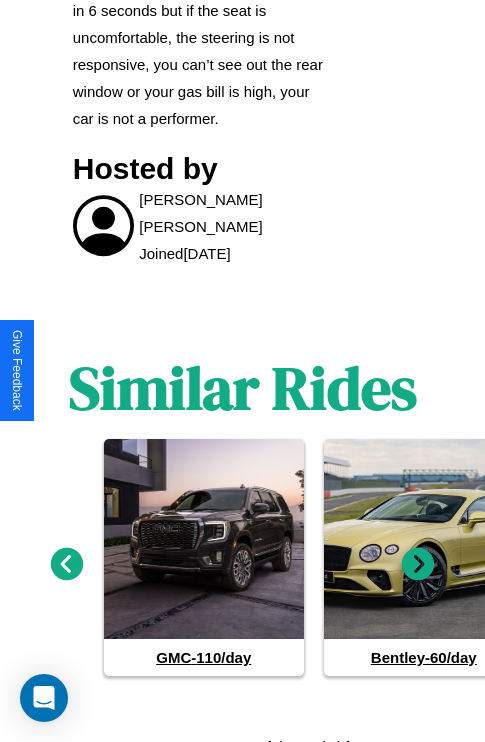 click 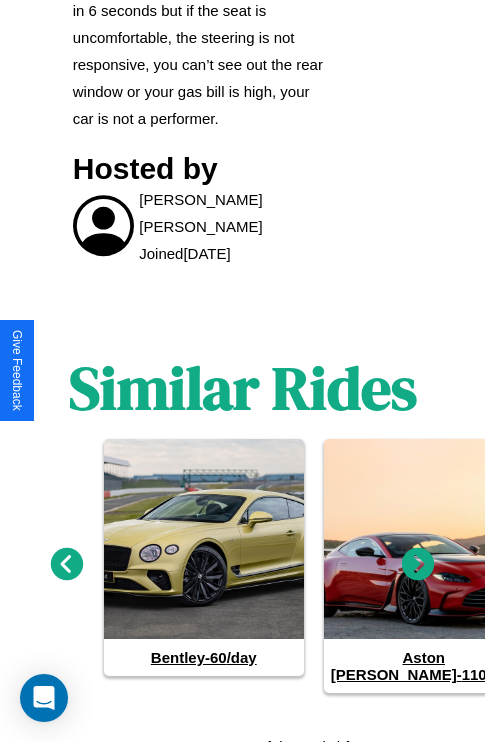 click 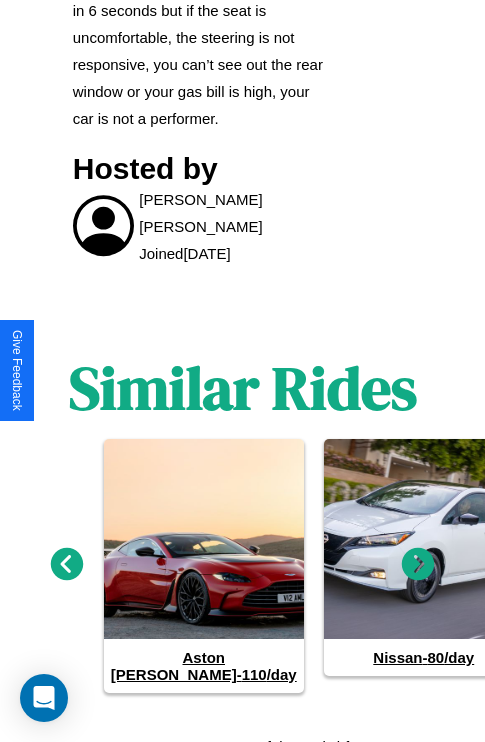 click 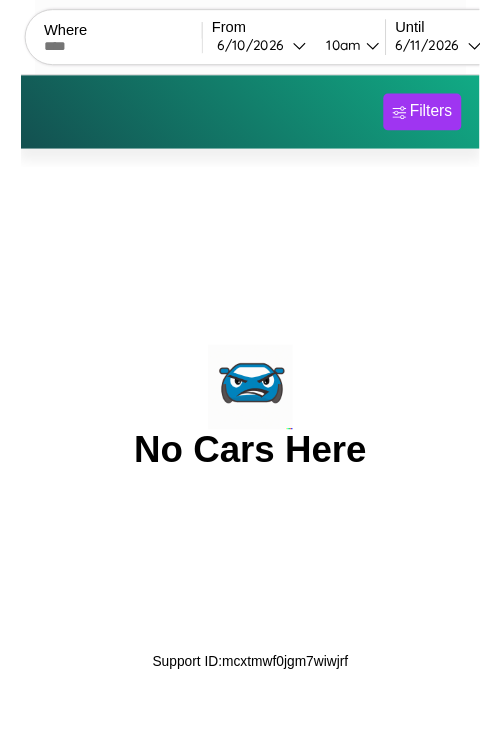 scroll, scrollTop: 0, scrollLeft: 0, axis: both 